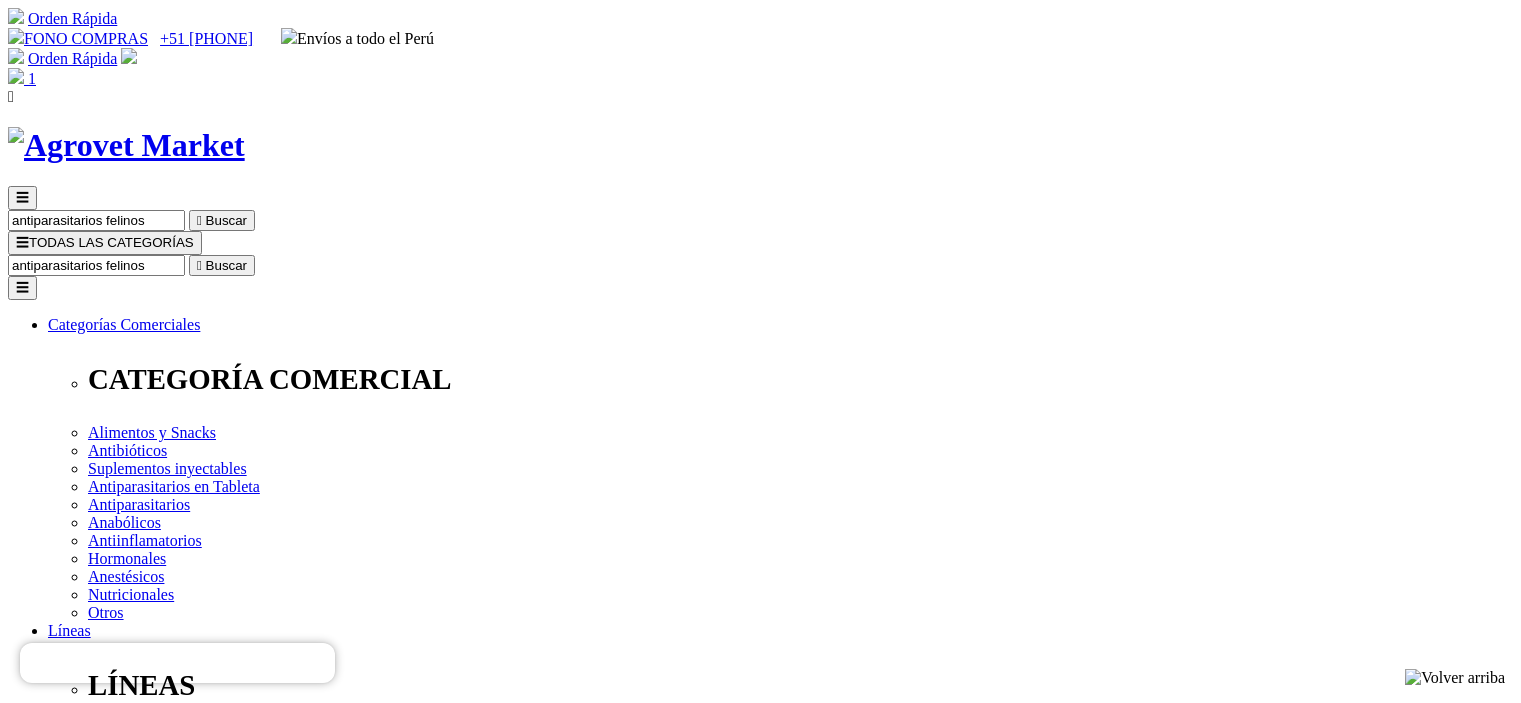 scroll, scrollTop: 500, scrollLeft: 0, axis: vertical 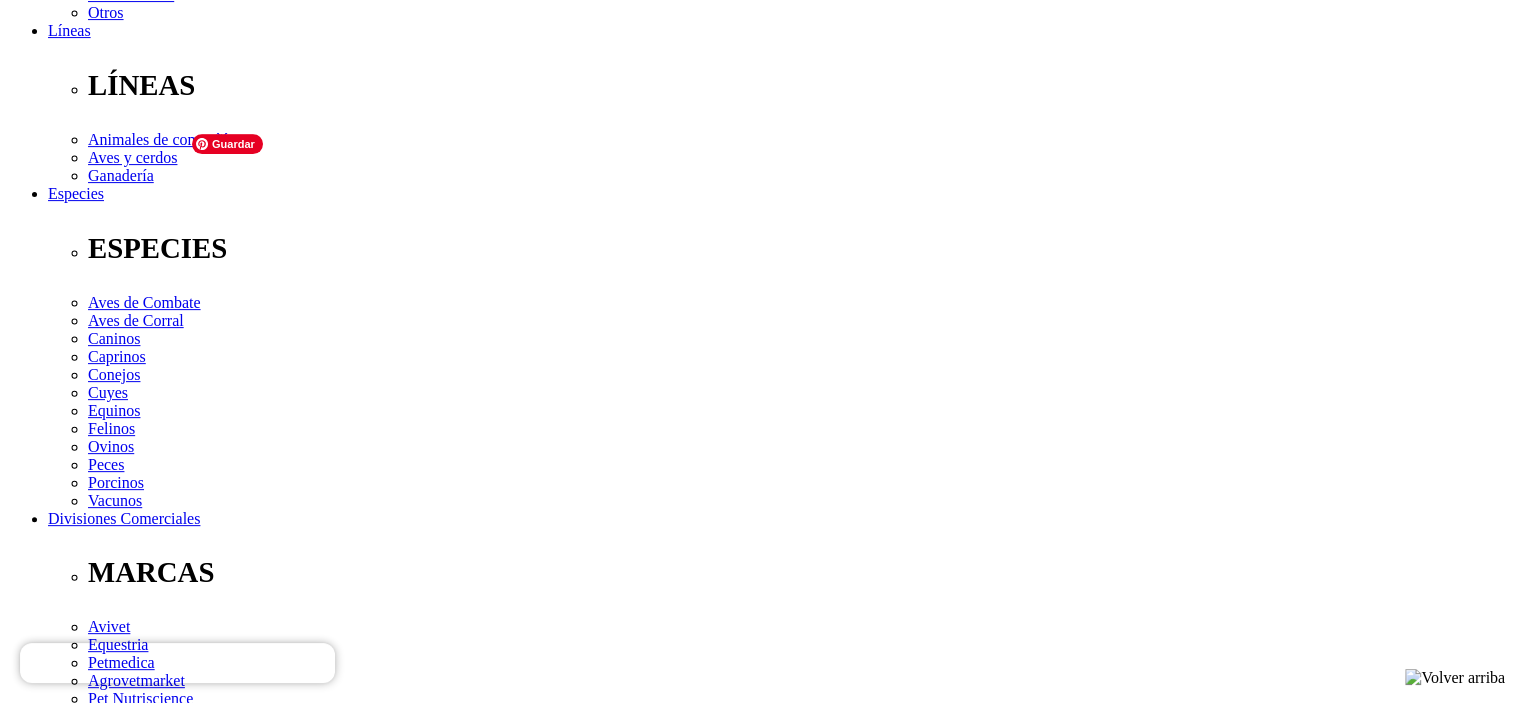 click at bounding box center [113, 3083] 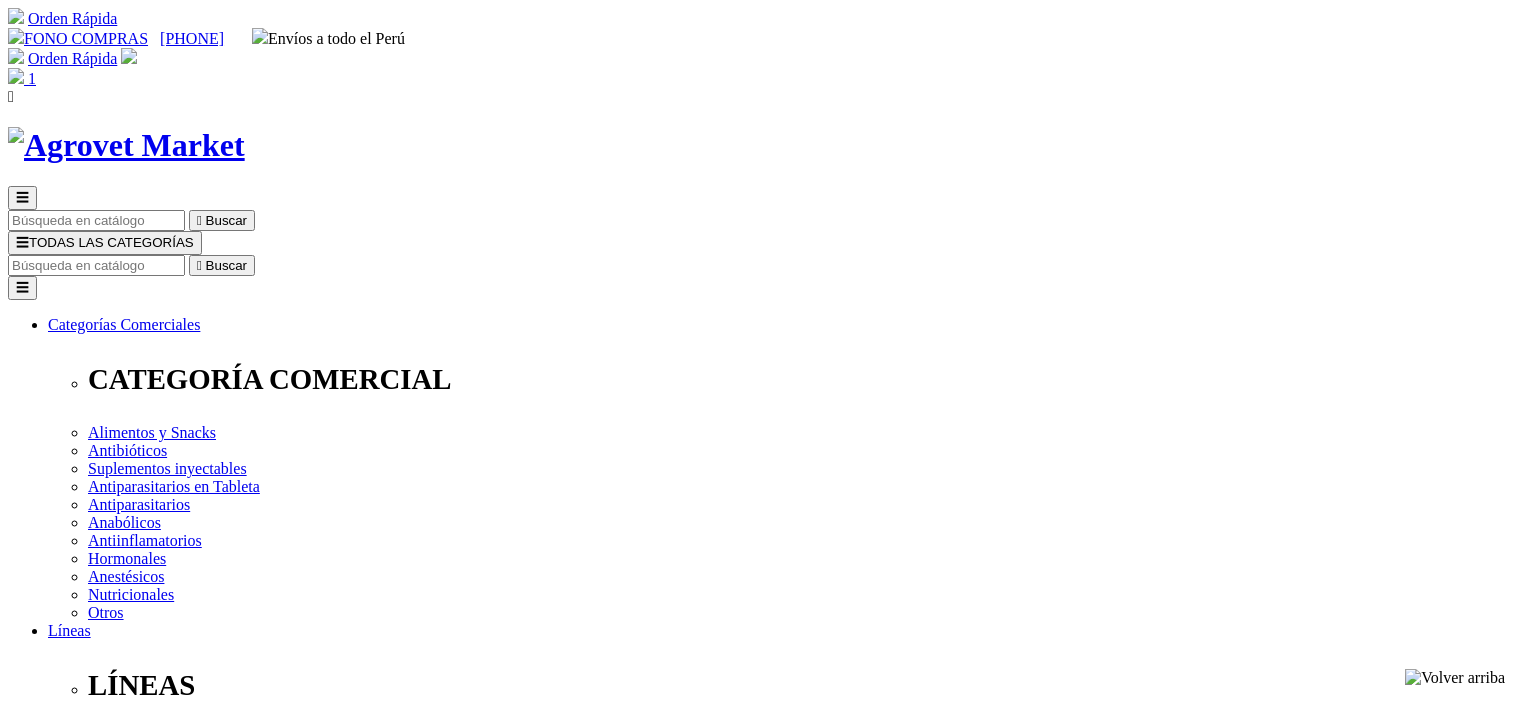 scroll, scrollTop: 0, scrollLeft: 0, axis: both 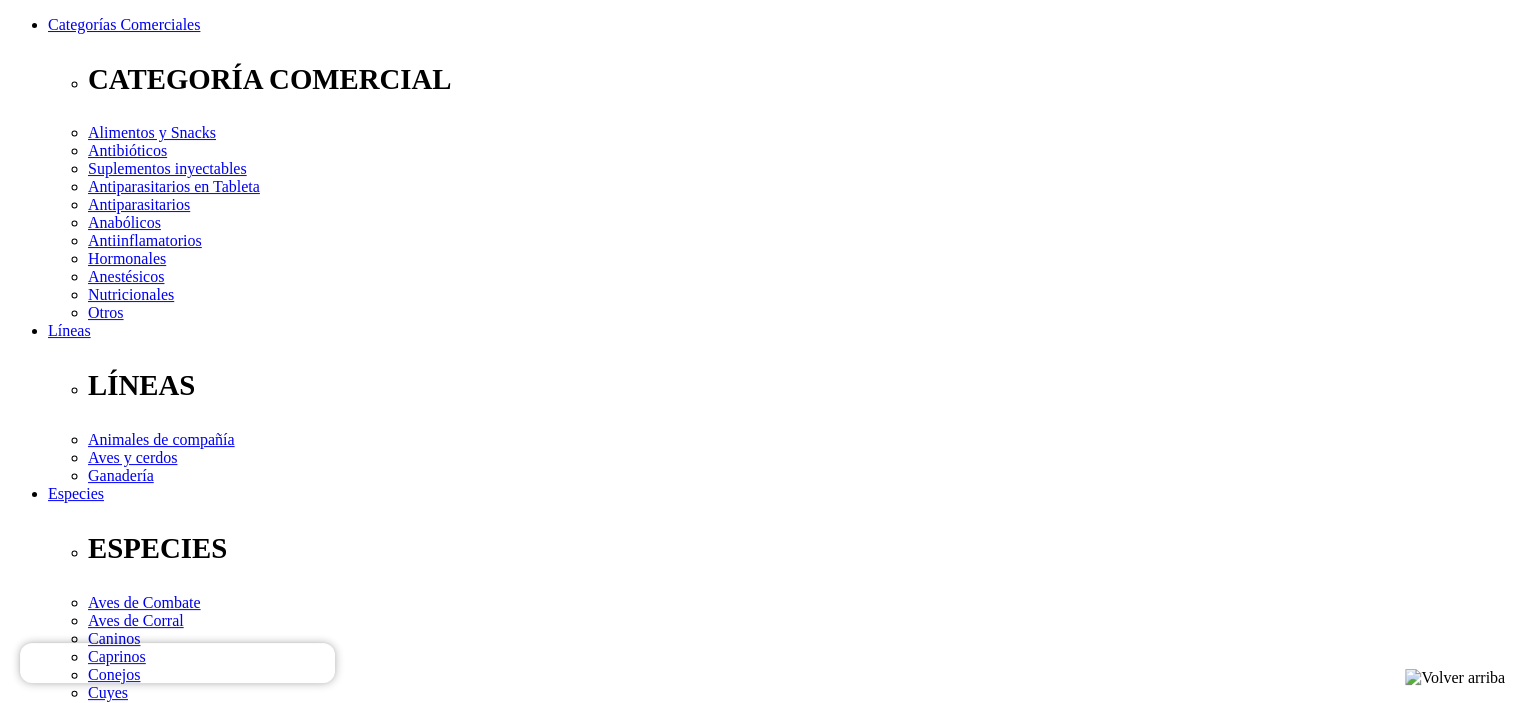 click on "Elige la presentación comercial que deseas
Caja x 1 pipeta x 1 mL
Caja 5 Unidades Pipeta x 1mL" at bounding box center (148, 2771) 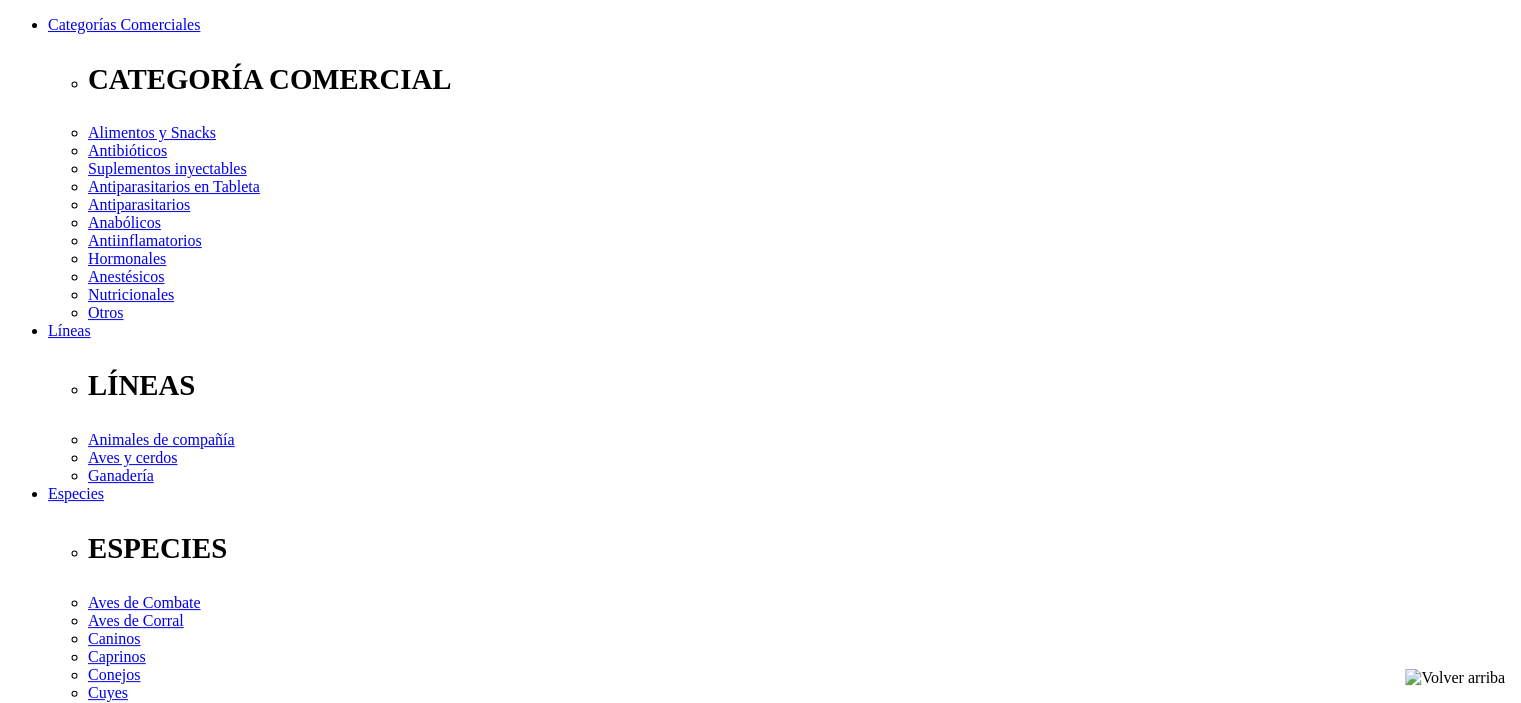 click on "Inicio
Todos los productos
Categoria Comercial
Xelamec® Combi Spot On - 1ml - De 5kg a 10kg
Loading zoom

-10% DSCTO
5" at bounding box center (760, 4135) 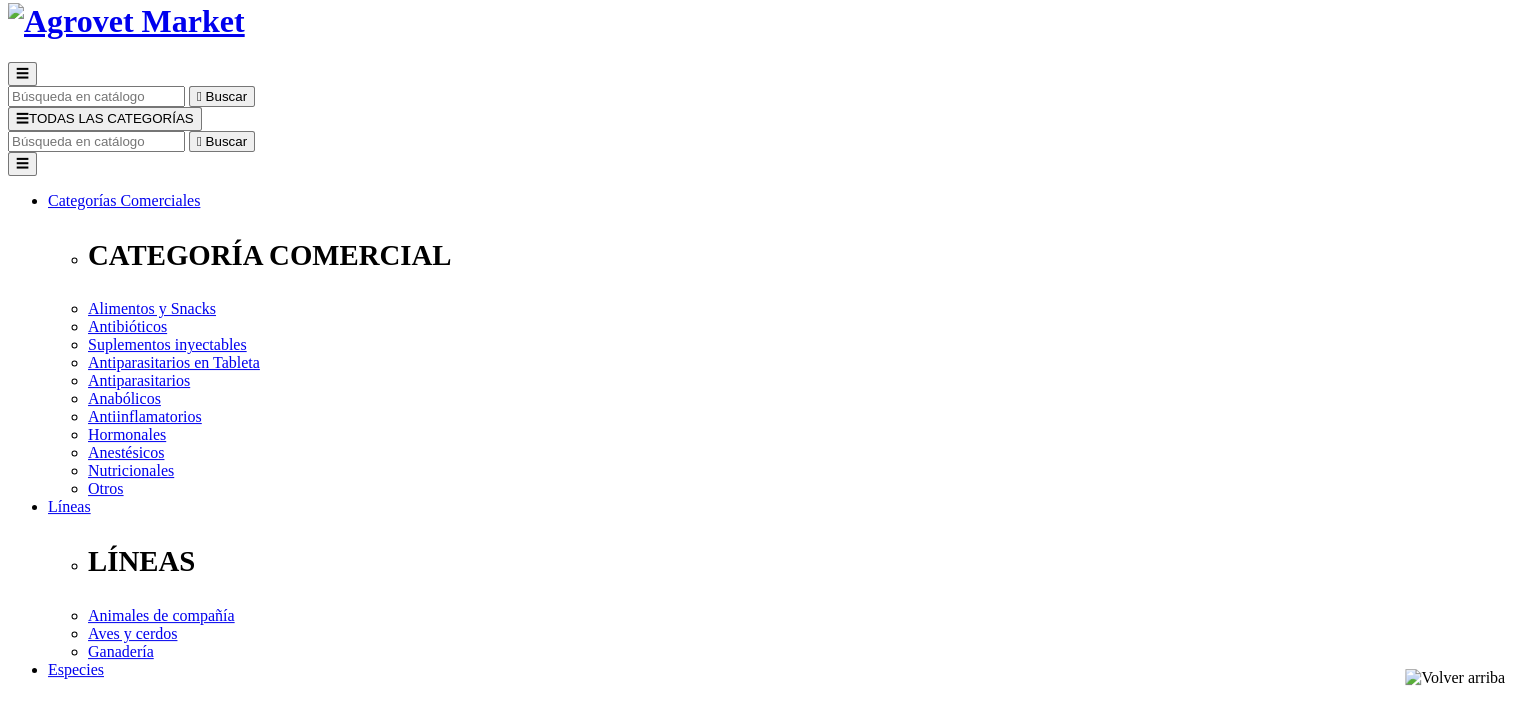 scroll, scrollTop: 100, scrollLeft: 0, axis: vertical 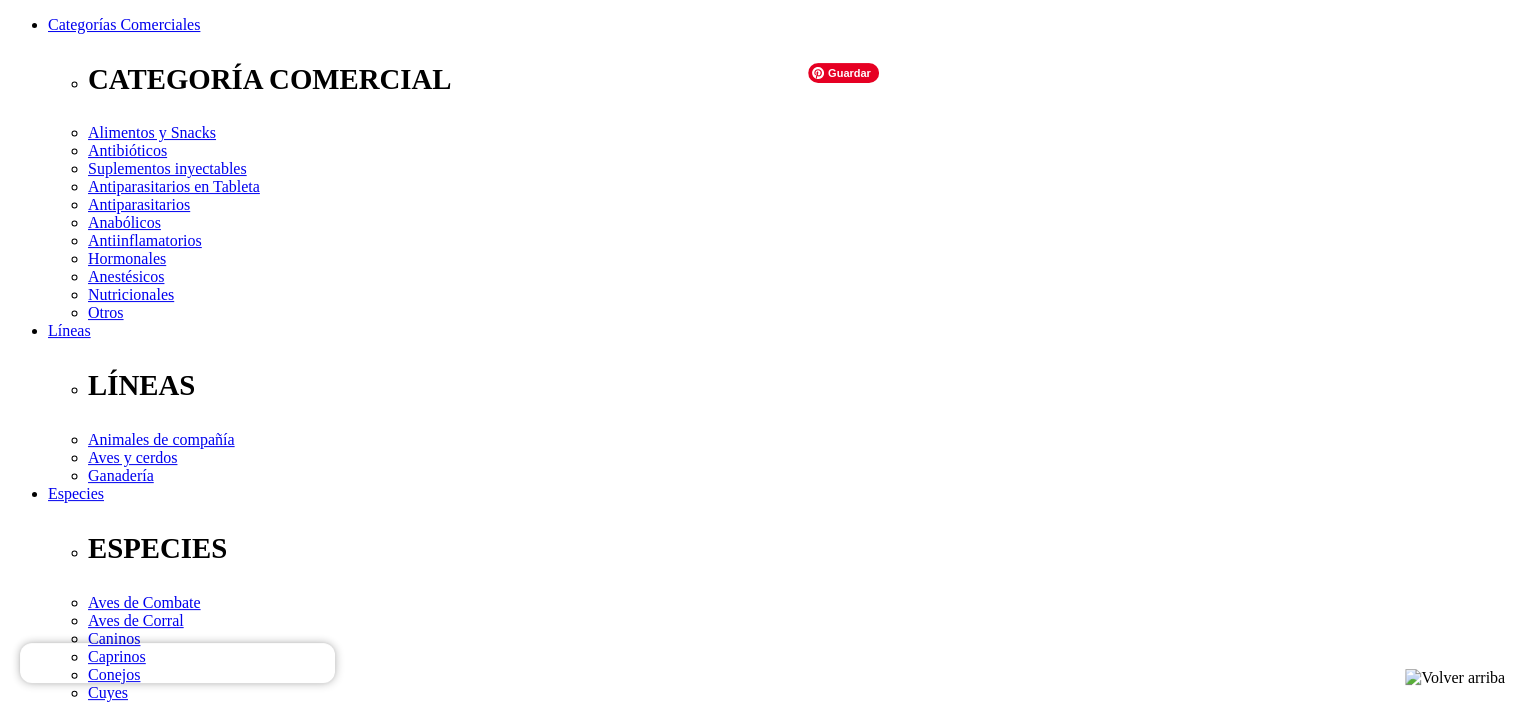 click at bounding box center [113, 2882] 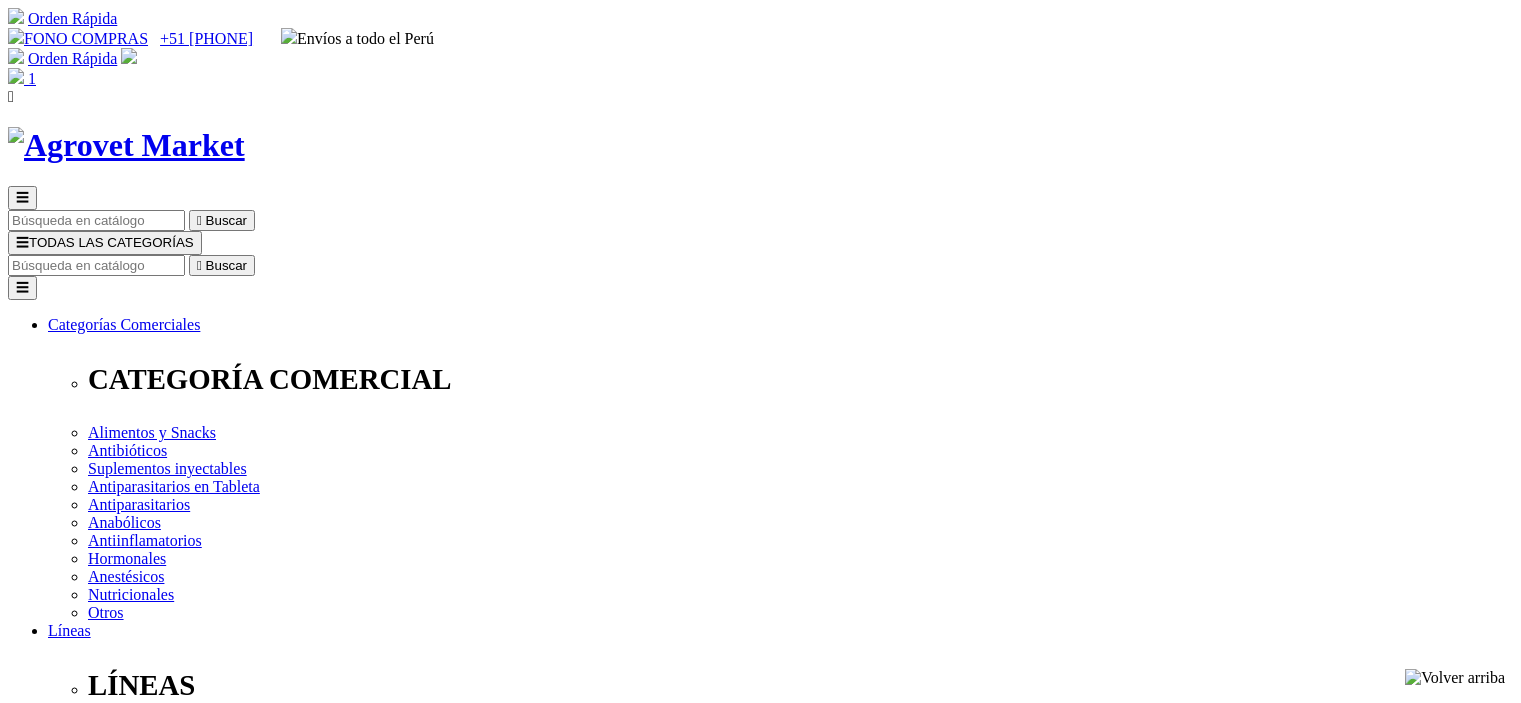 scroll, scrollTop: 0, scrollLeft: 0, axis: both 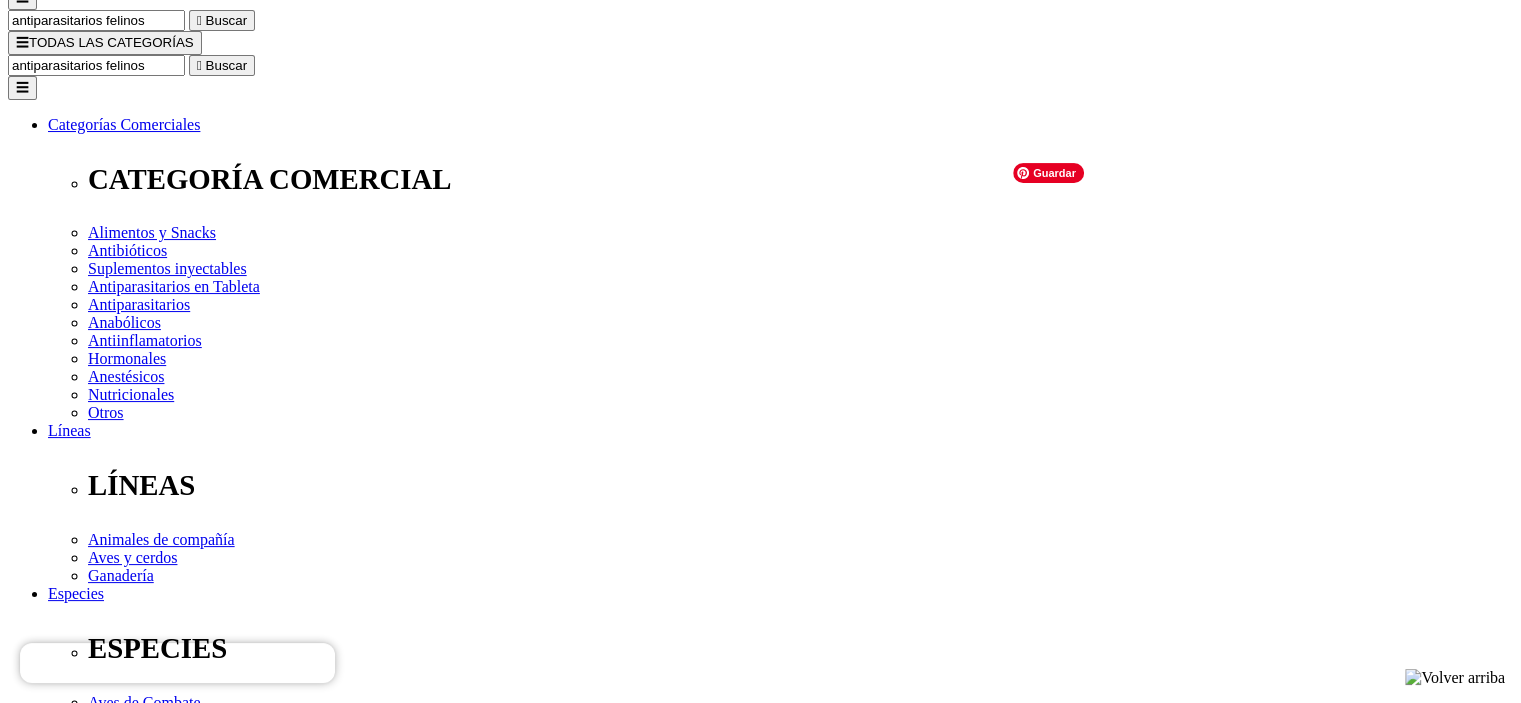 click at bounding box center [113, 3233] 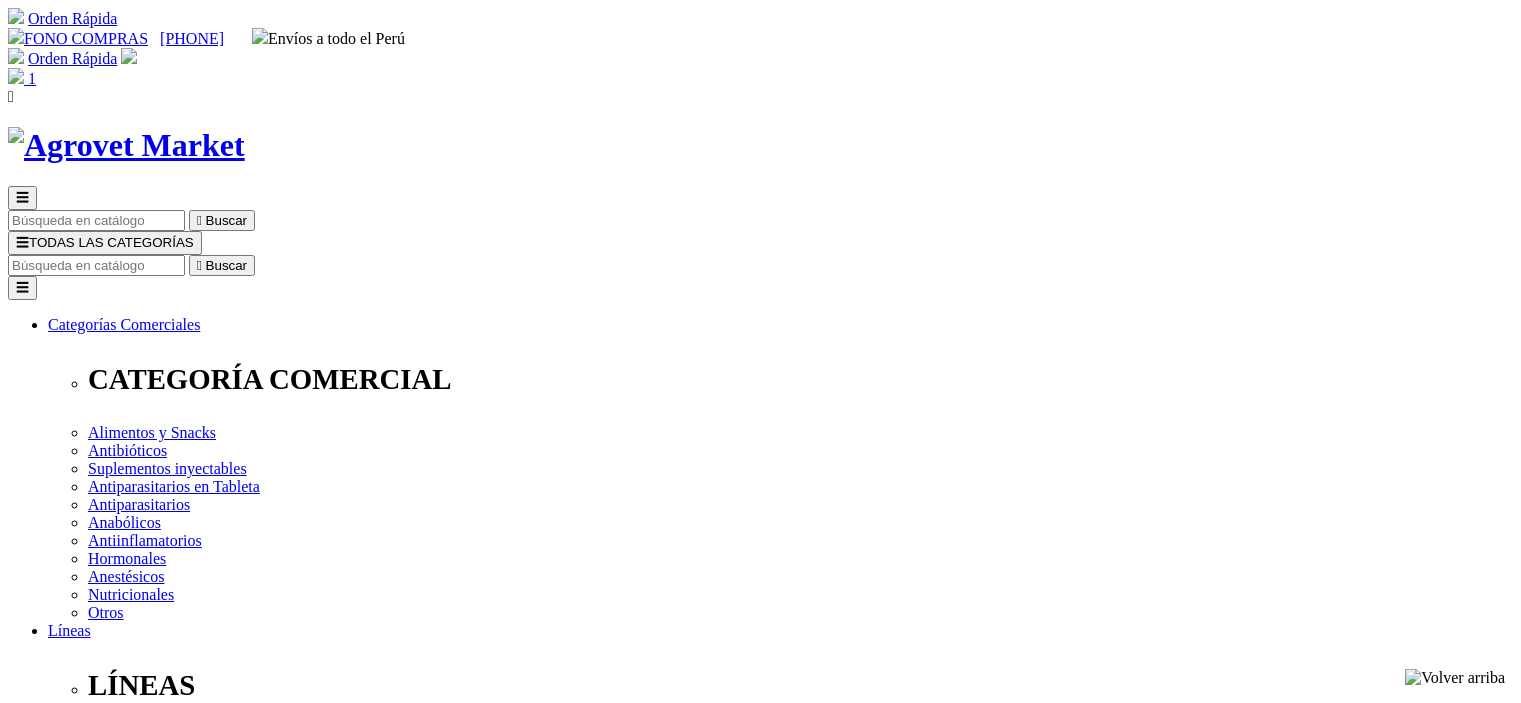 scroll, scrollTop: 0, scrollLeft: 0, axis: both 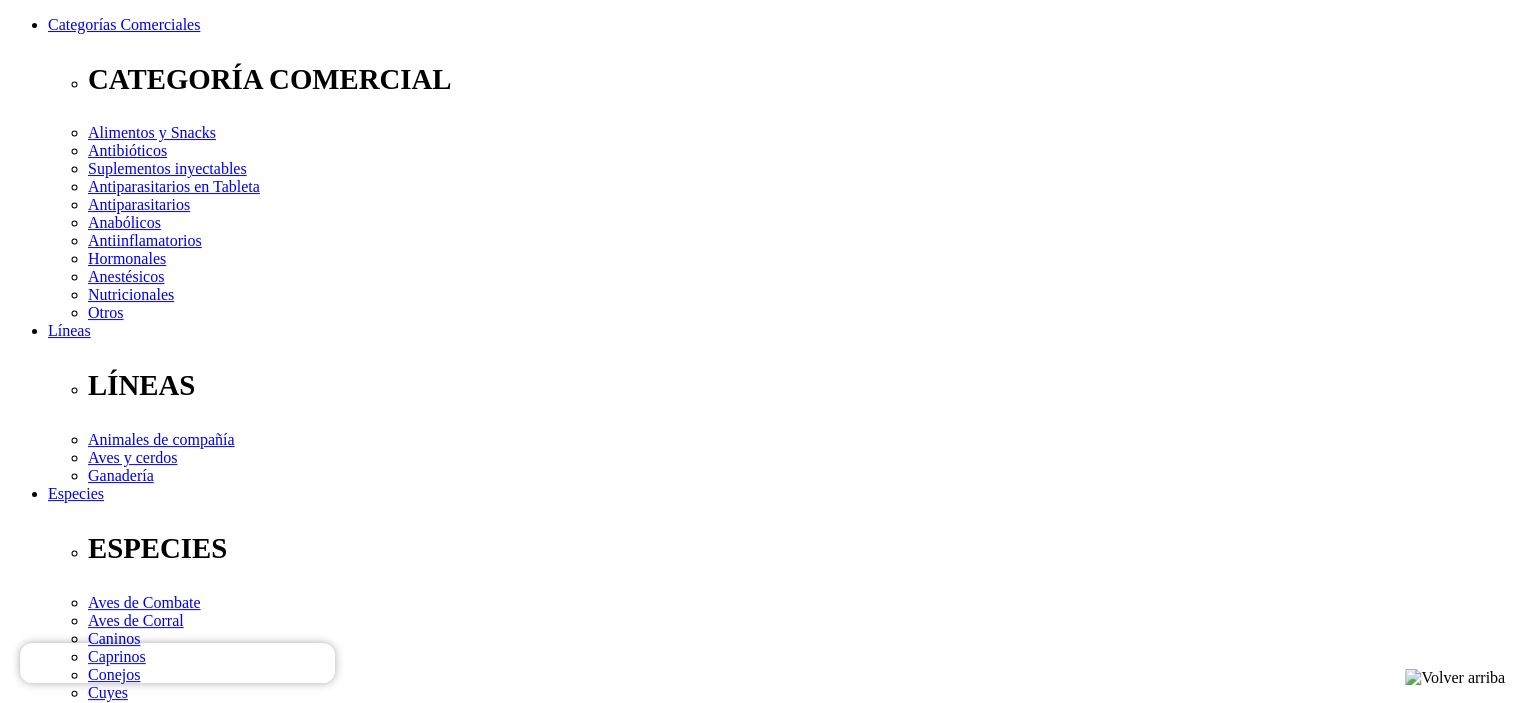 click on "Elige la presentación comercial que deseas
caja 5 unidades pipeta x 0.5mL" at bounding box center [148, 2753] 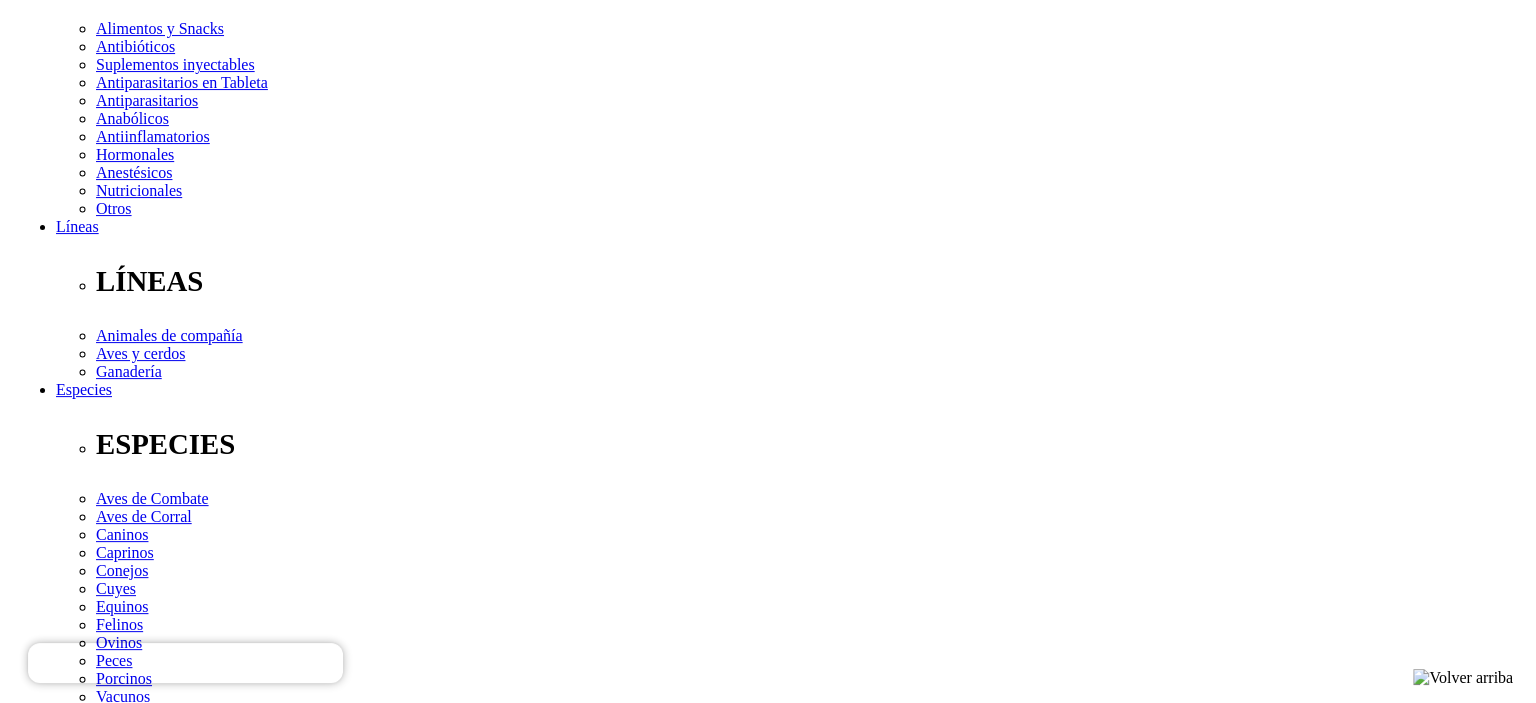 scroll, scrollTop: 400, scrollLeft: 0, axis: vertical 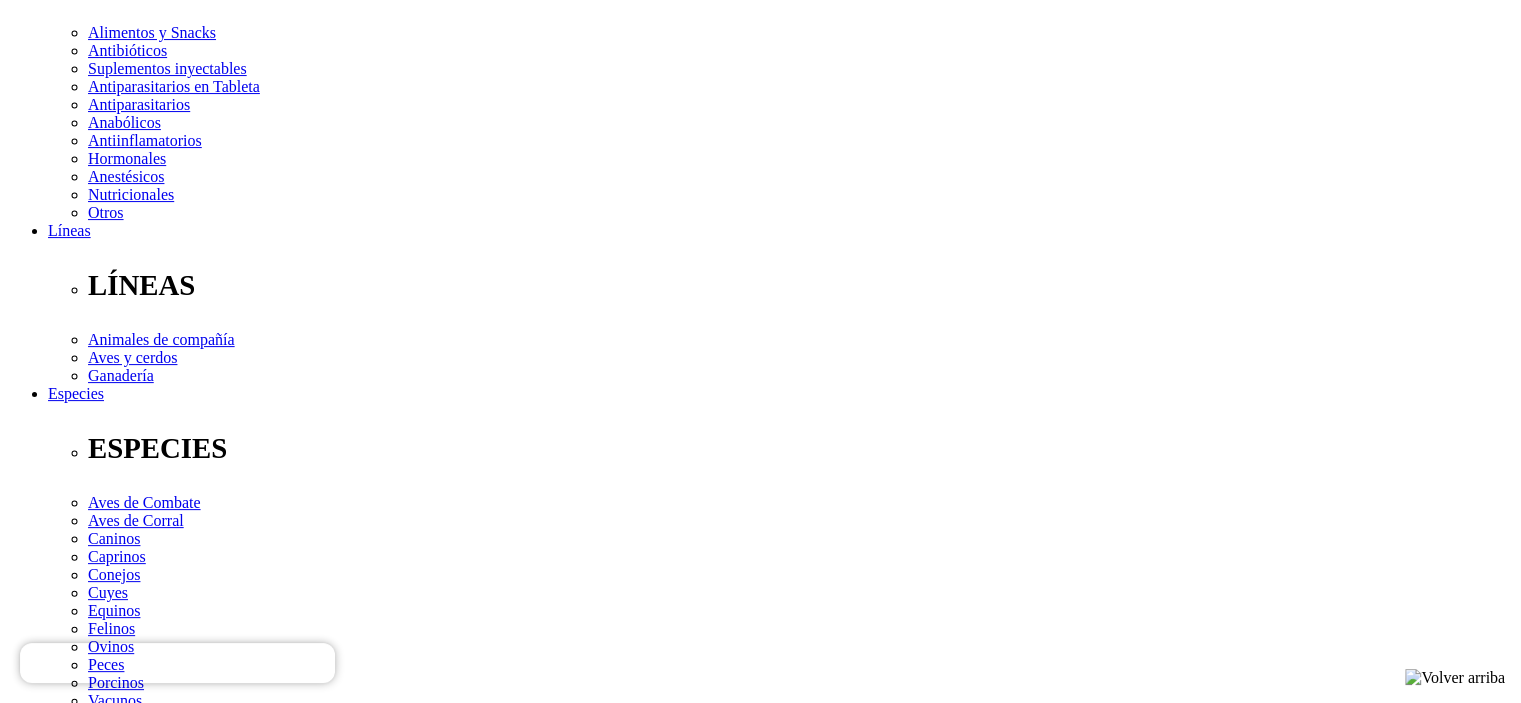 click on "
Añadir al carrito" at bounding box center (65, 2724) 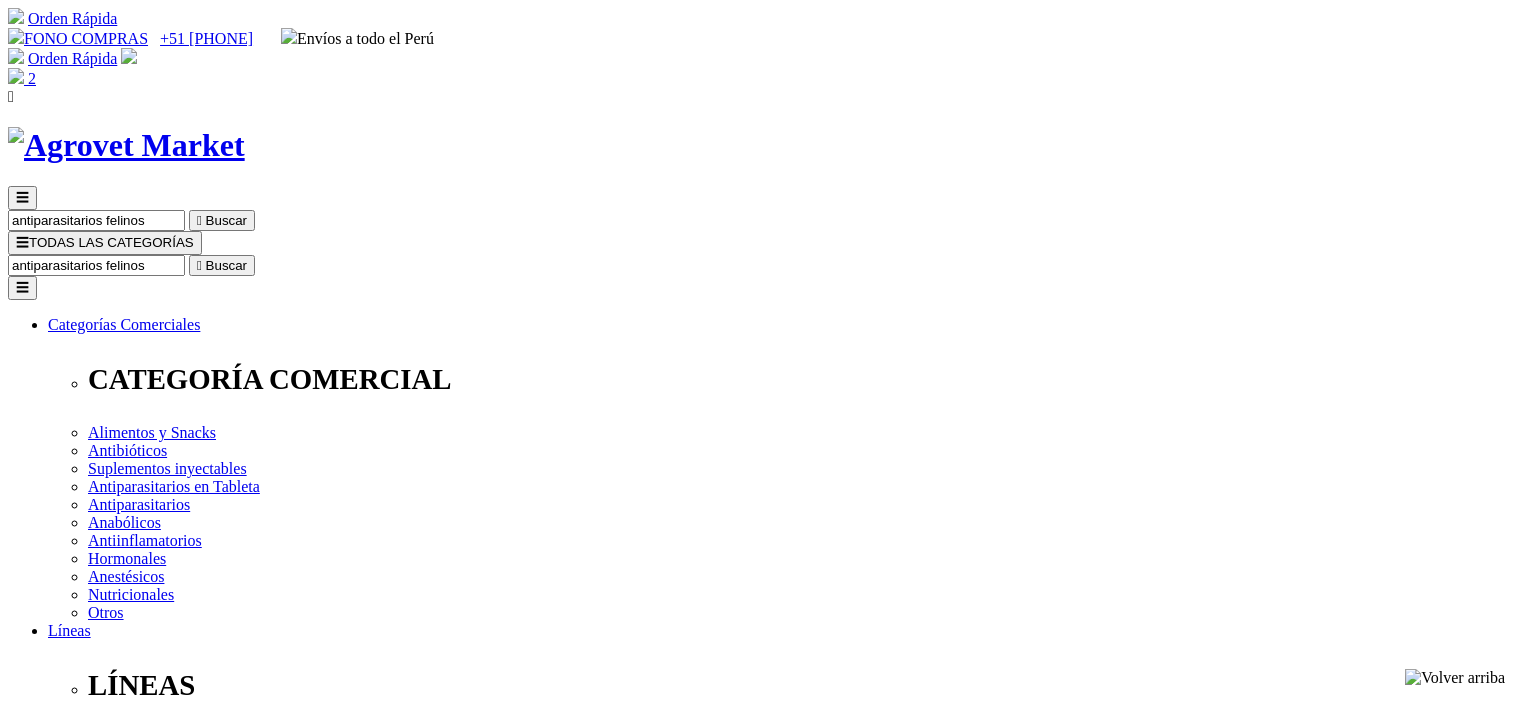 scroll, scrollTop: 200, scrollLeft: 0, axis: vertical 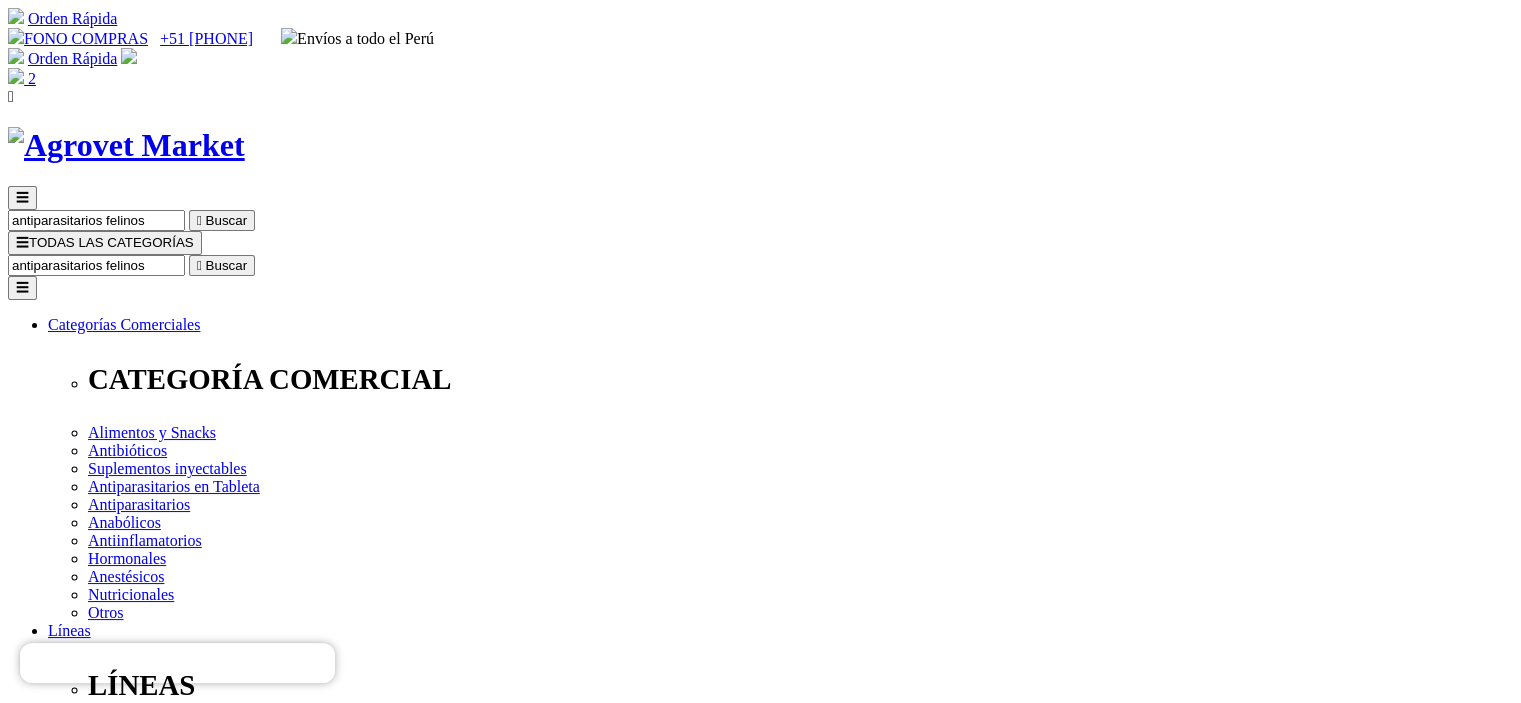 click on "☰" at bounding box center [22, 242] 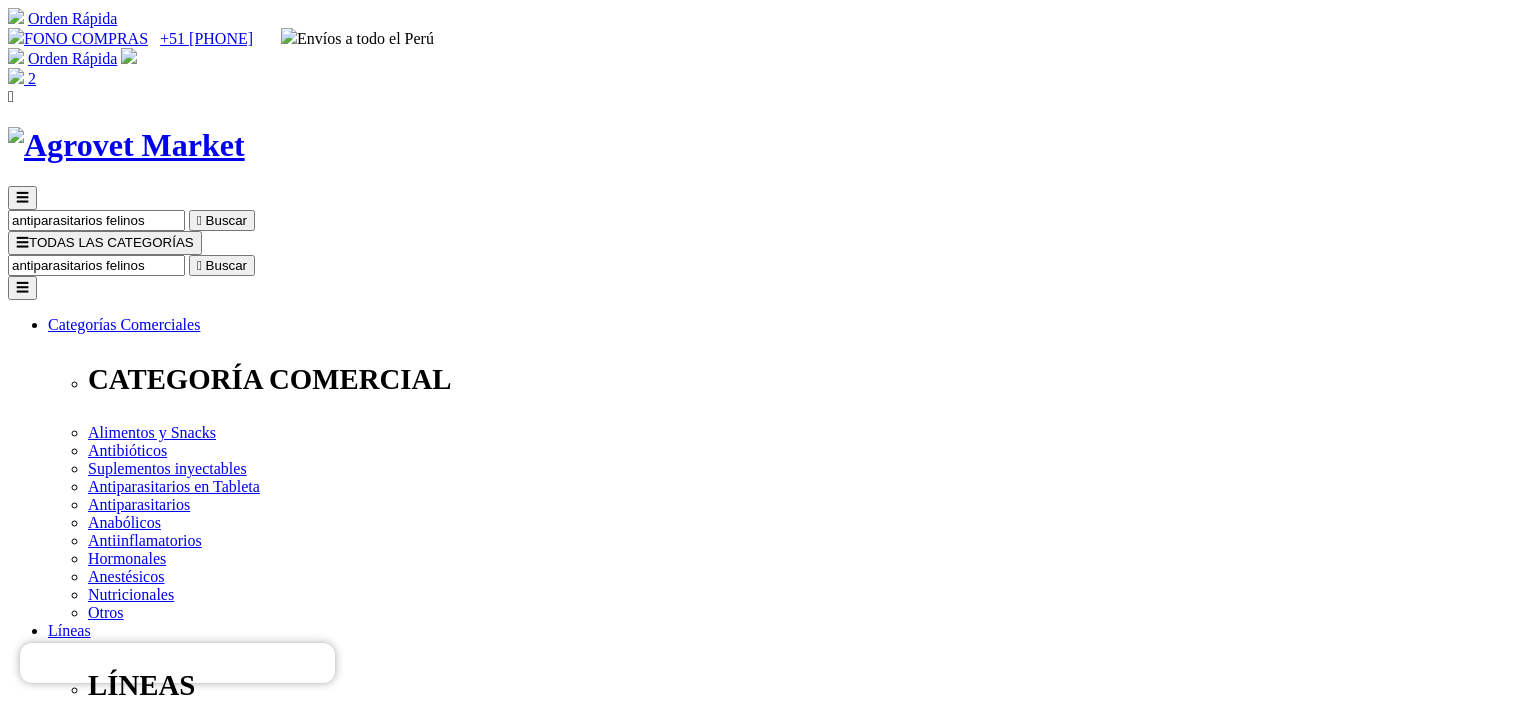 click at bounding box center (104, 7845) 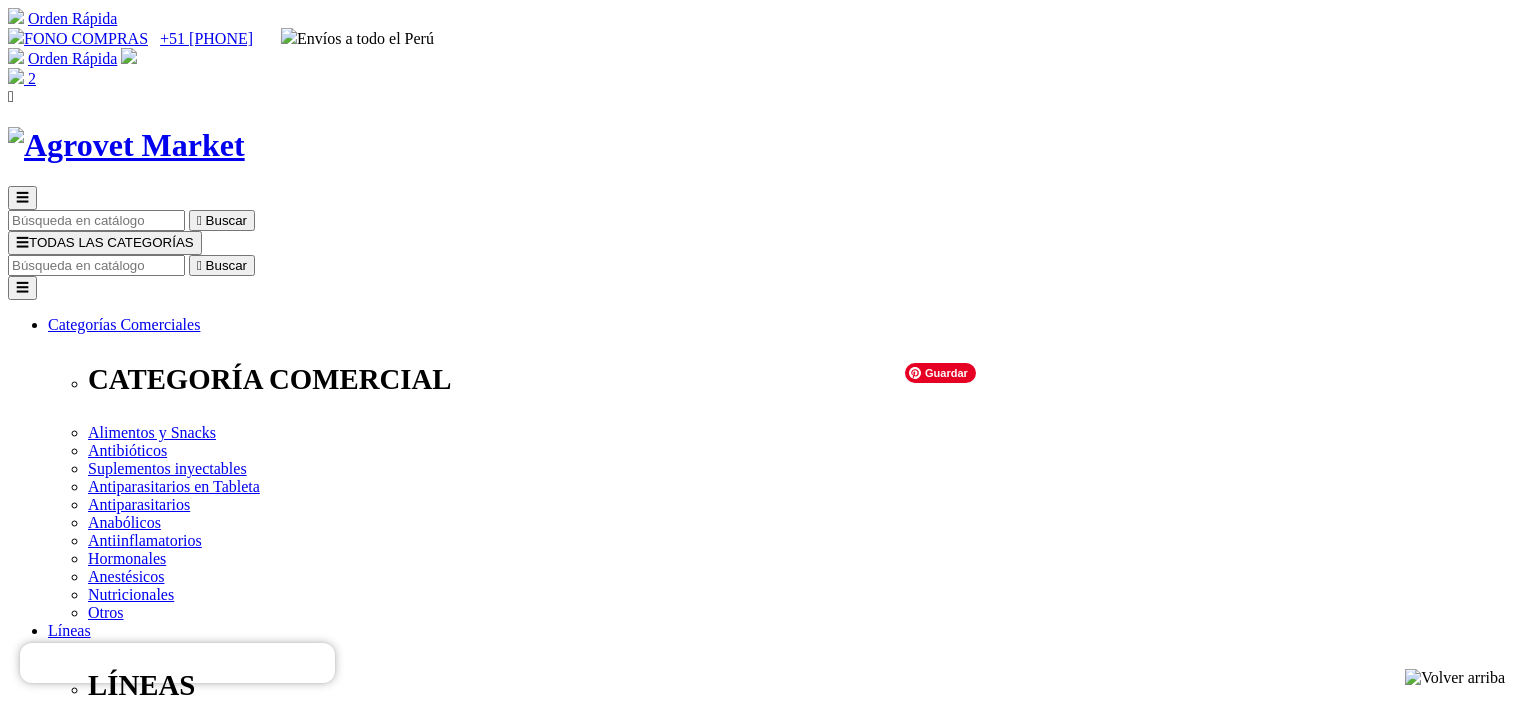 scroll, scrollTop: 0, scrollLeft: 0, axis: both 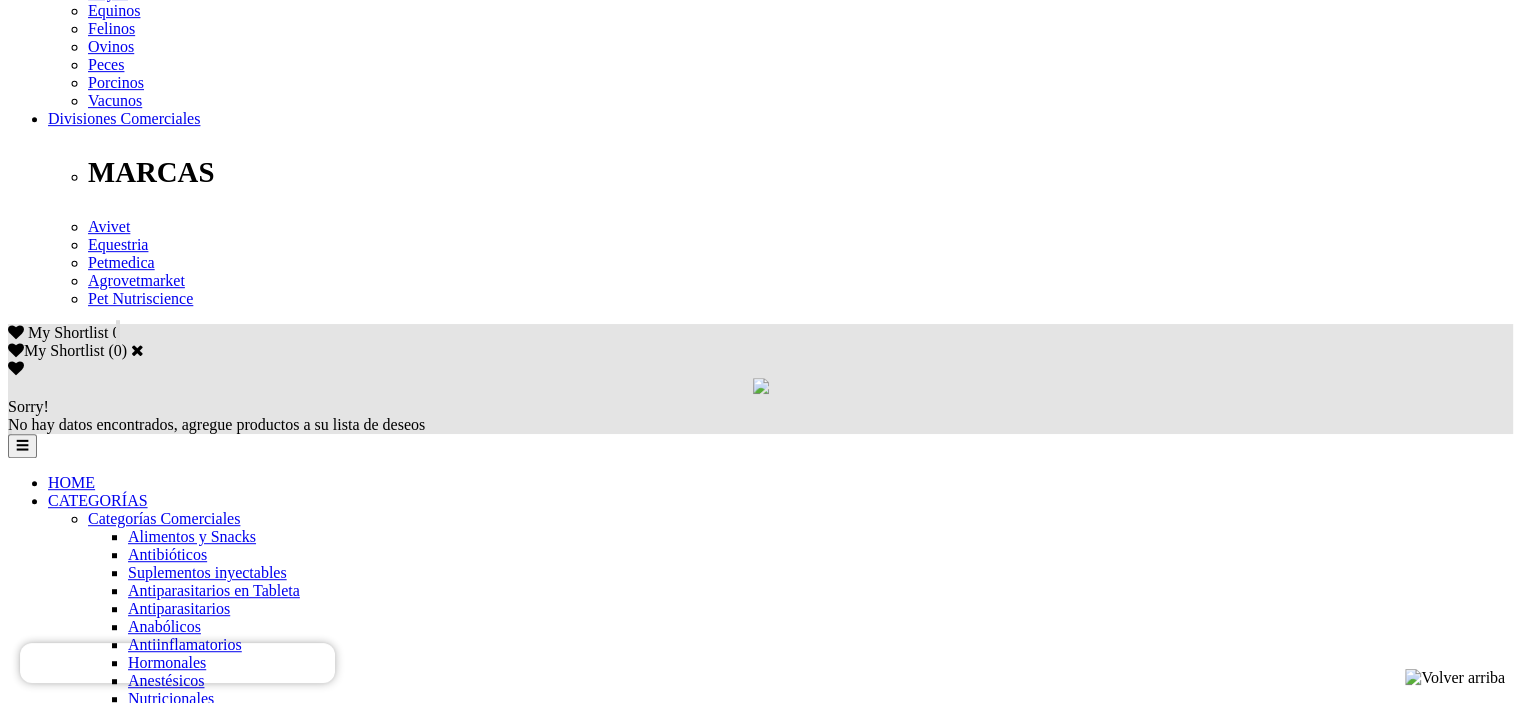 click on "2" at bounding box center (52, 5567) 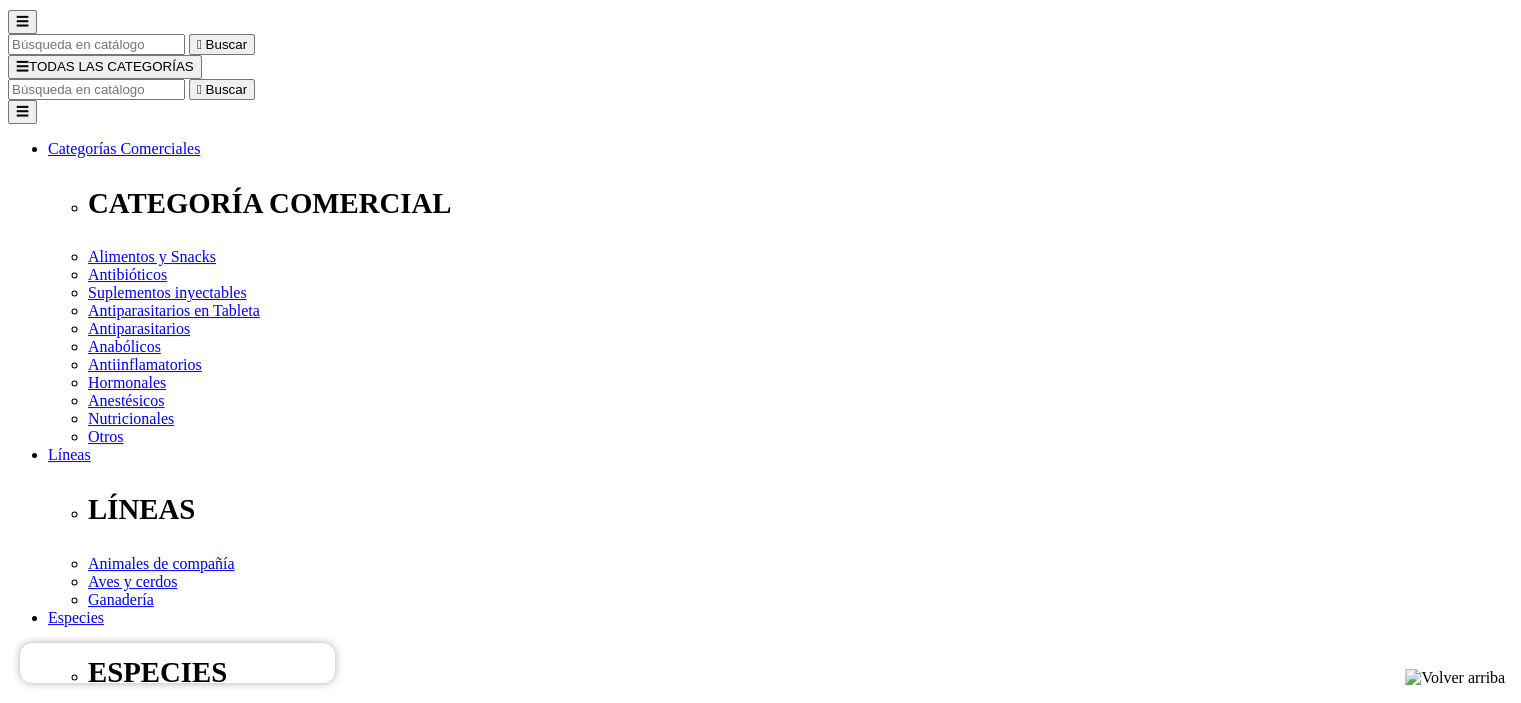 scroll, scrollTop: 200, scrollLeft: 0, axis: vertical 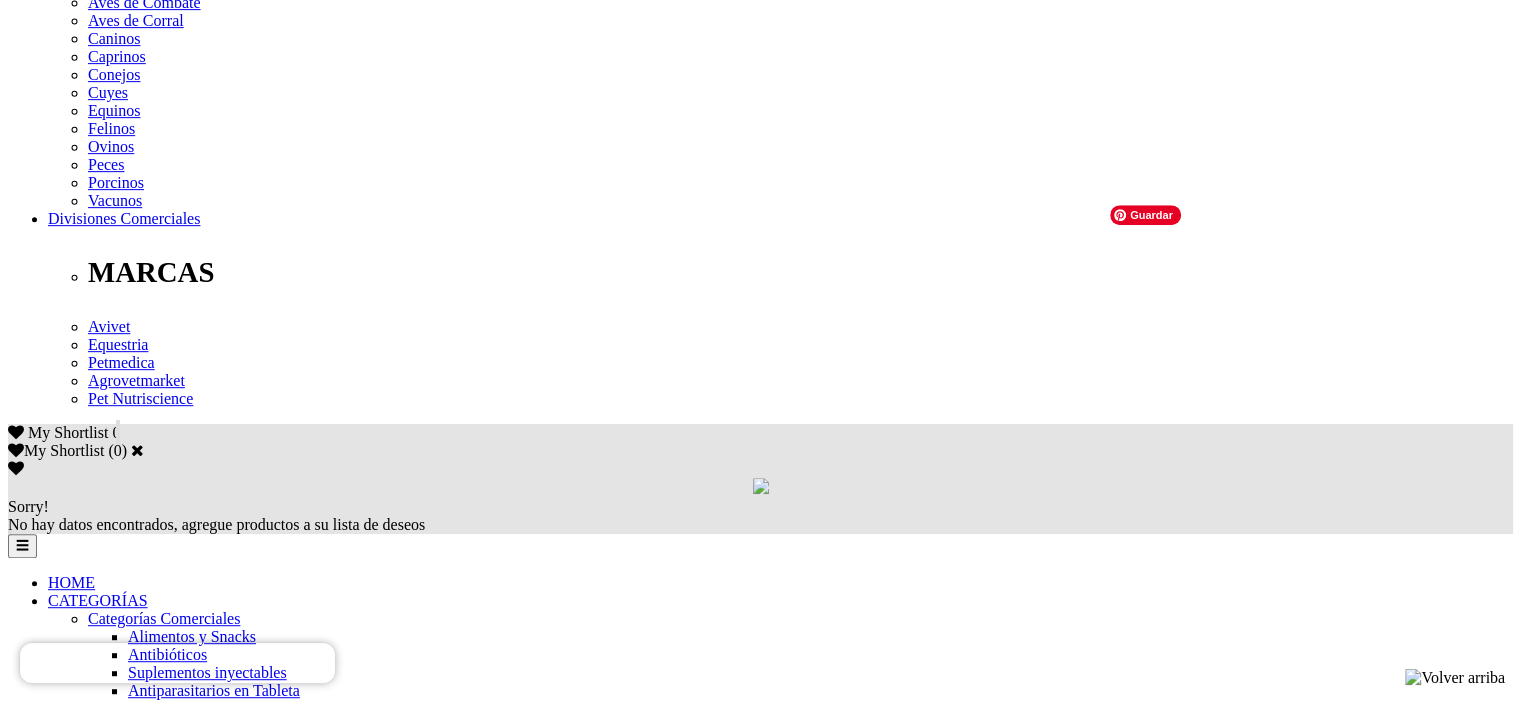 click at bounding box center (94, 5376) 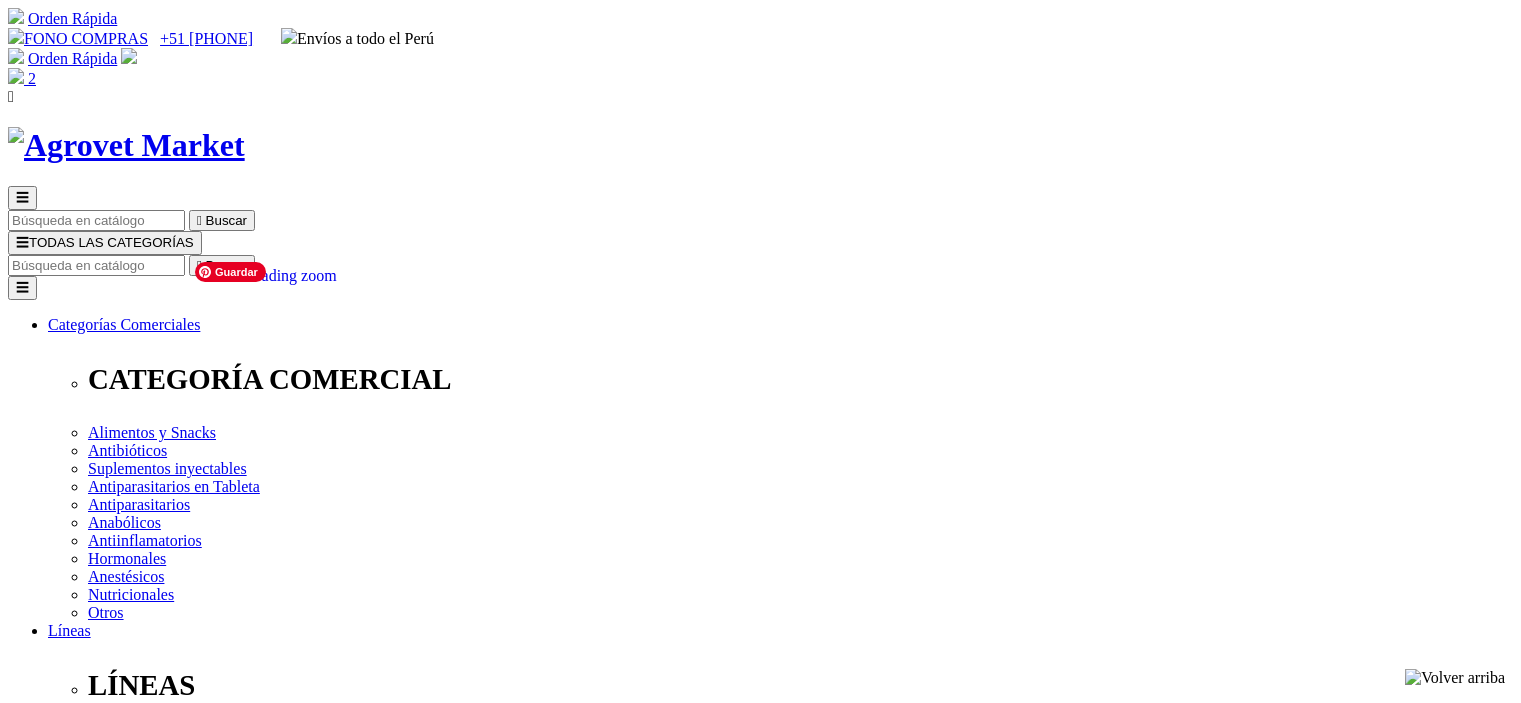 scroll, scrollTop: 0, scrollLeft: 0, axis: both 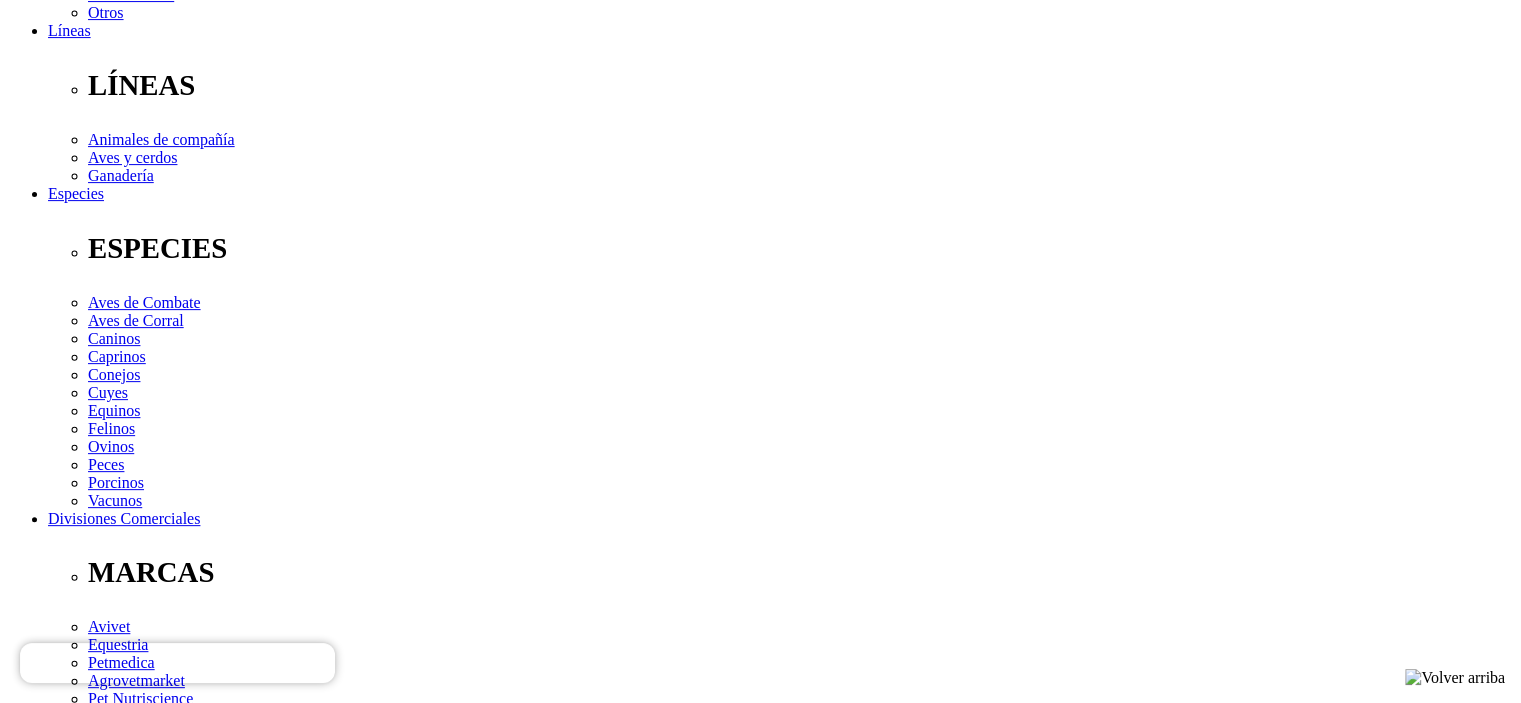 click on "Indicaciones" at bounding box center [88, 2519] 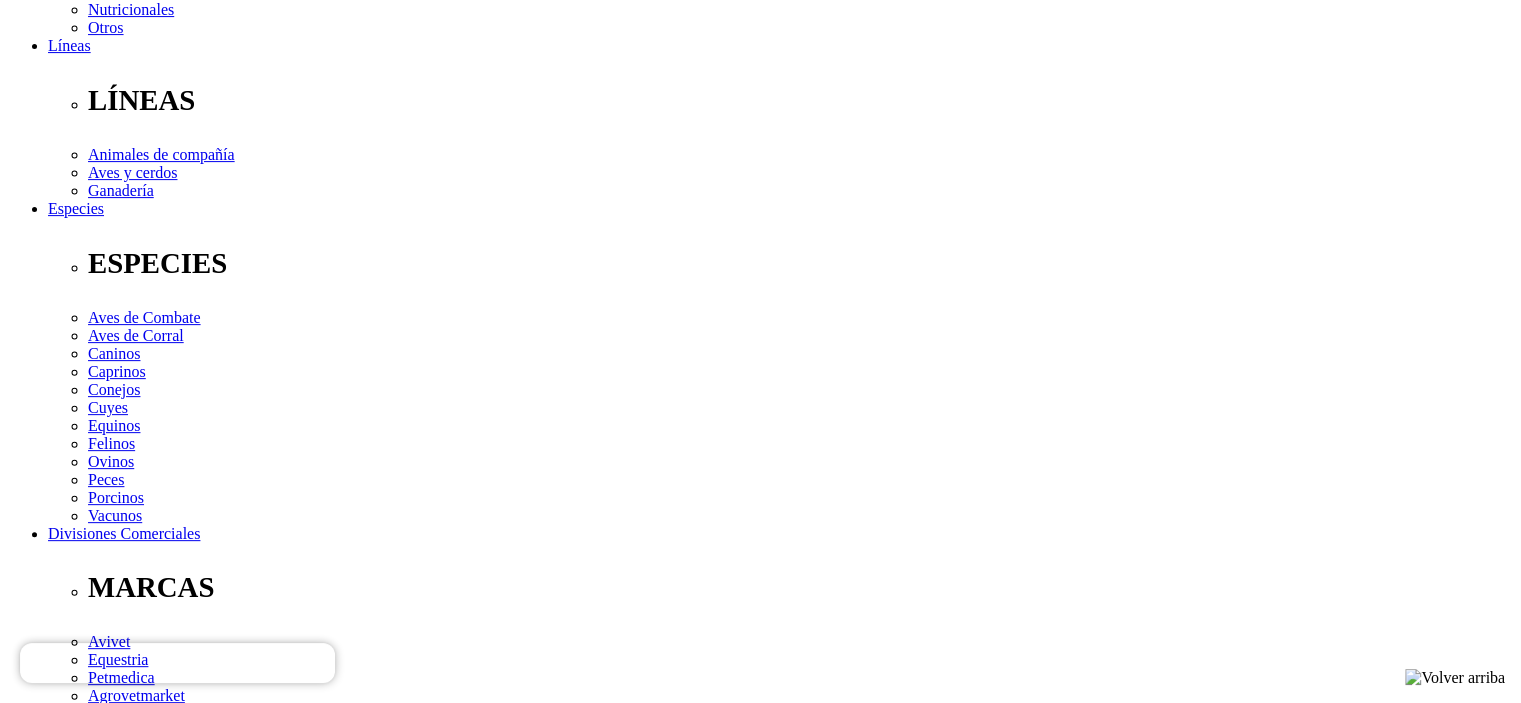 scroll, scrollTop: 600, scrollLeft: 0, axis: vertical 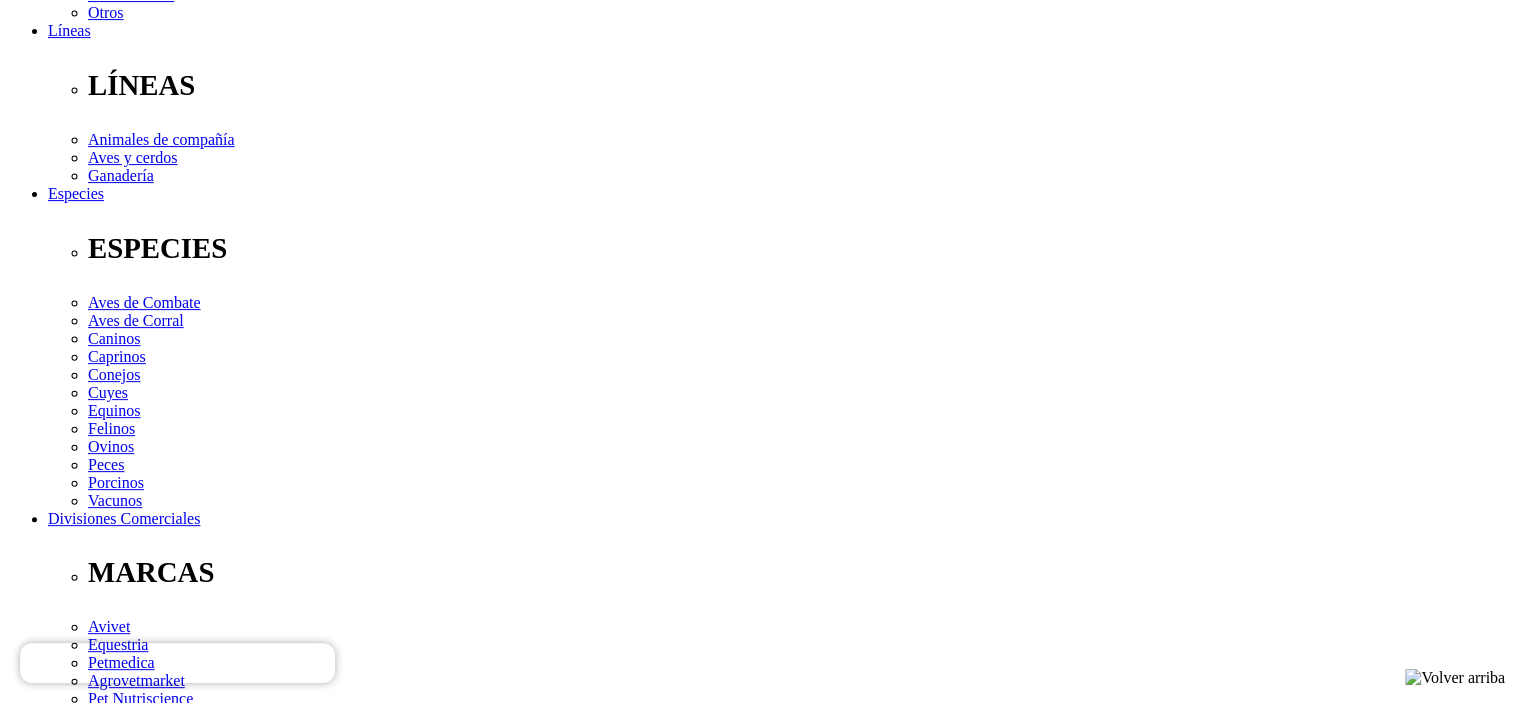 click on "Dosis y Administración" at bounding box center (123, 2537) 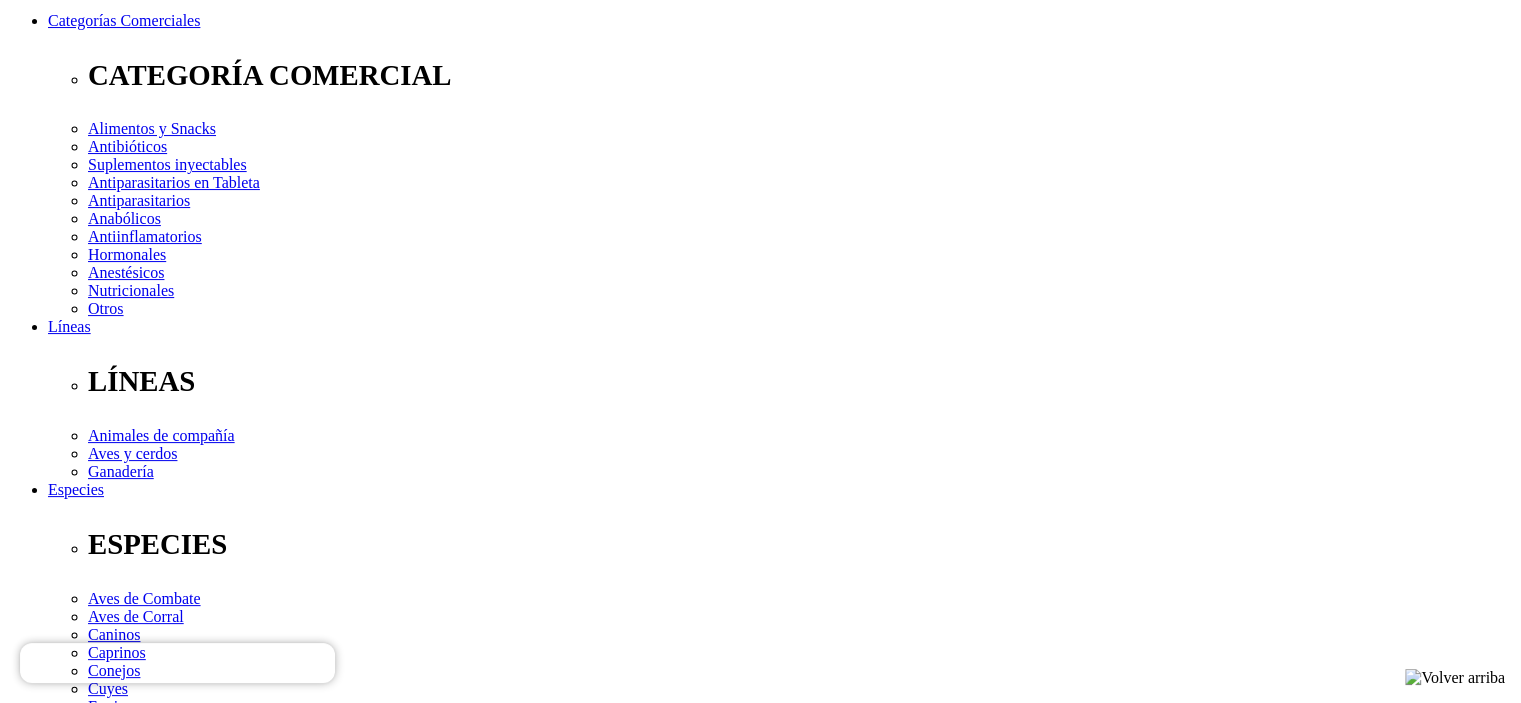 scroll, scrollTop: 300, scrollLeft: 0, axis: vertical 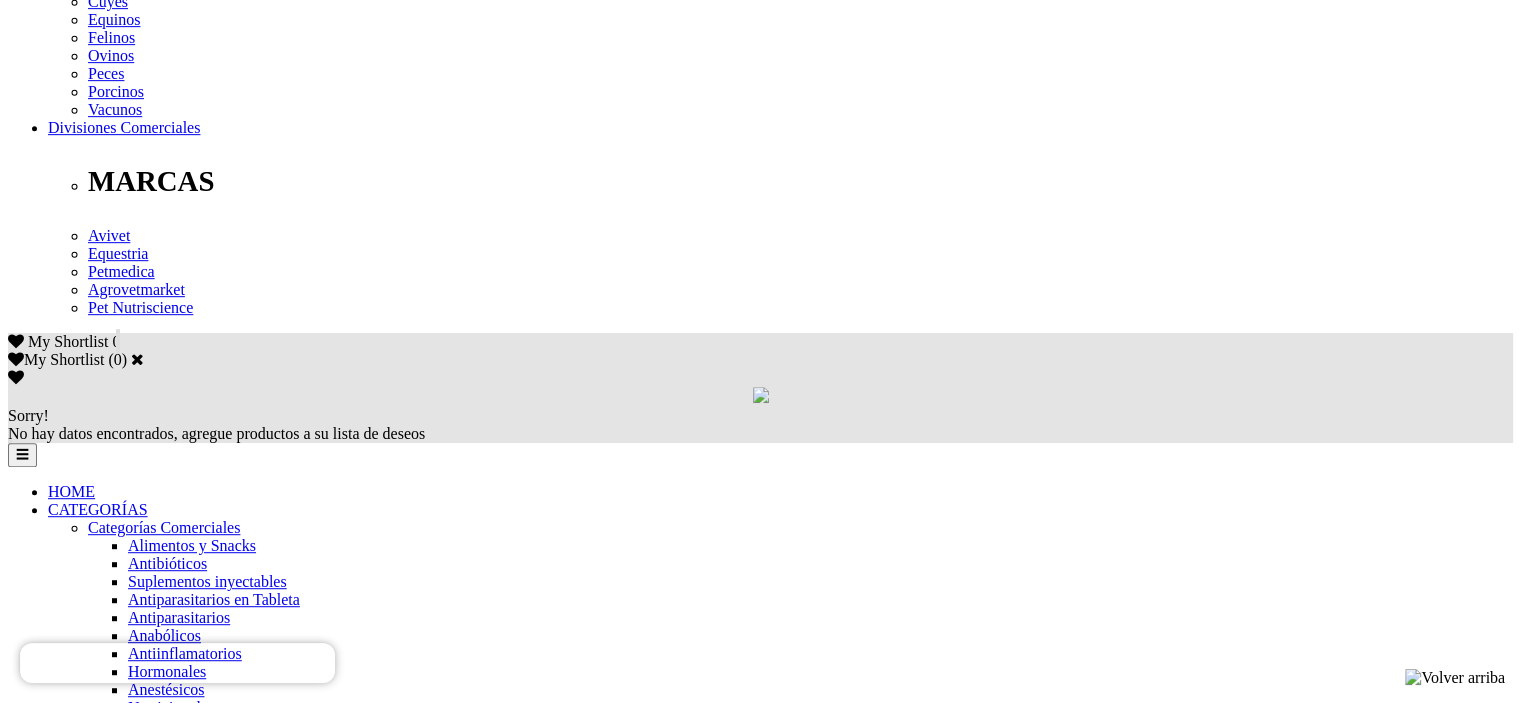 click on "3" at bounding box center [52, 5605] 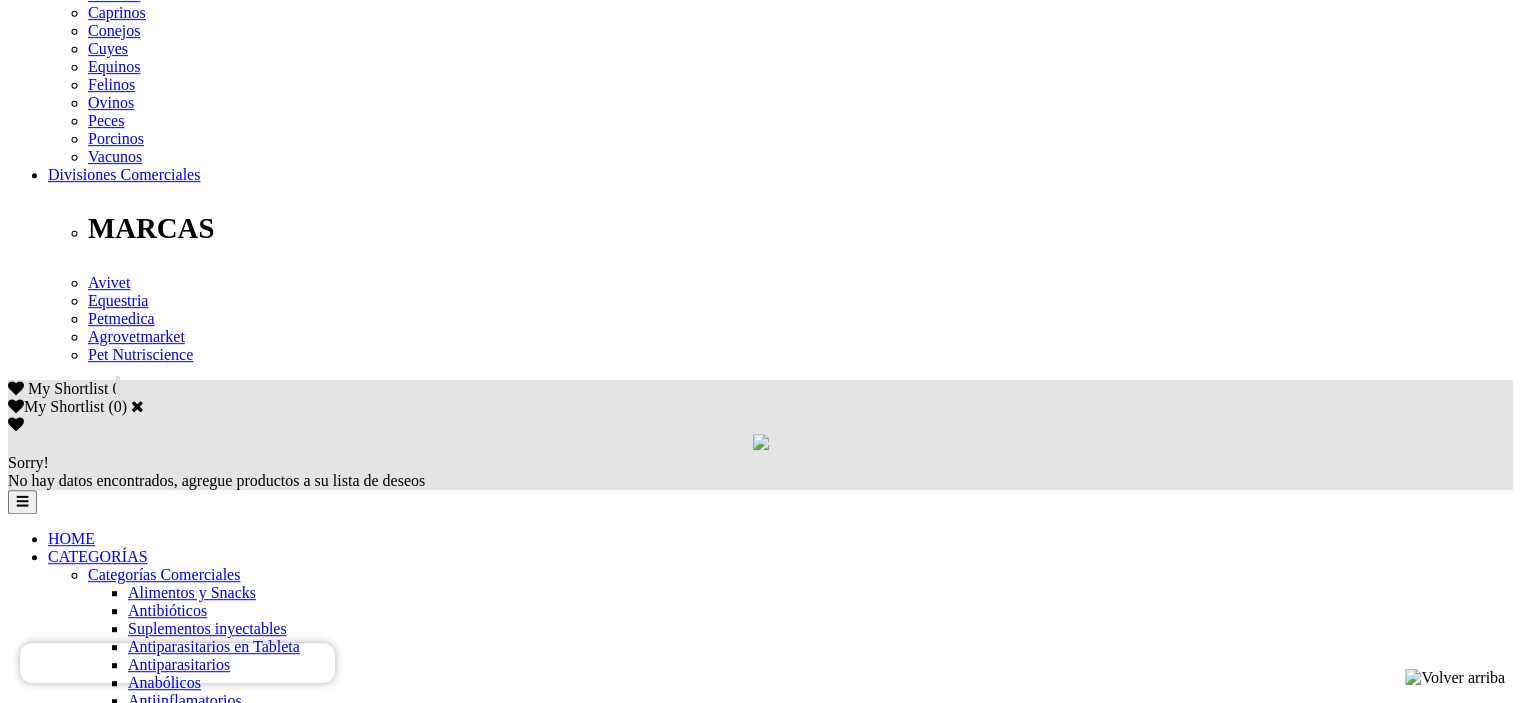 scroll, scrollTop: 620, scrollLeft: 0, axis: vertical 